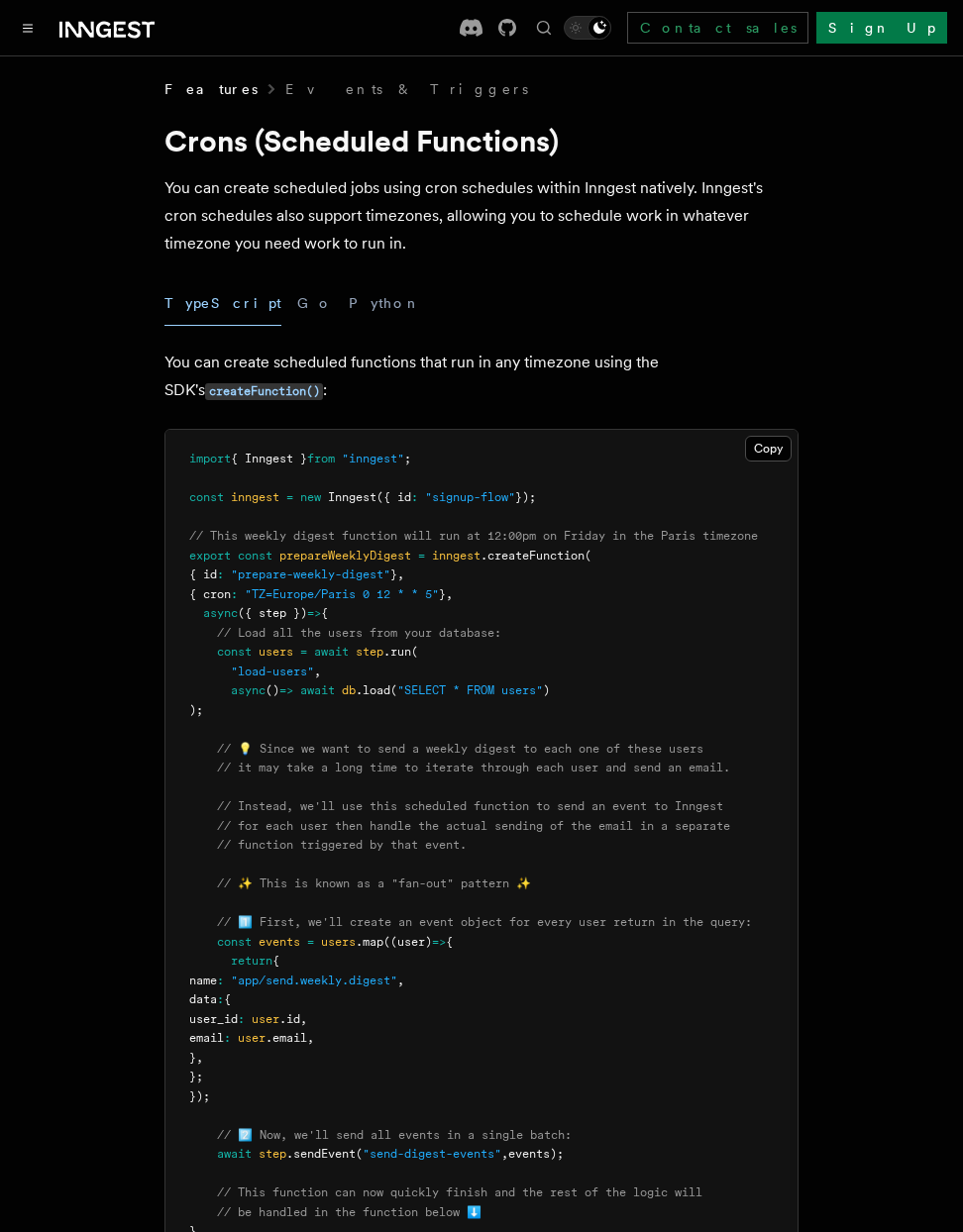 scroll, scrollTop: 0, scrollLeft: 0, axis: both 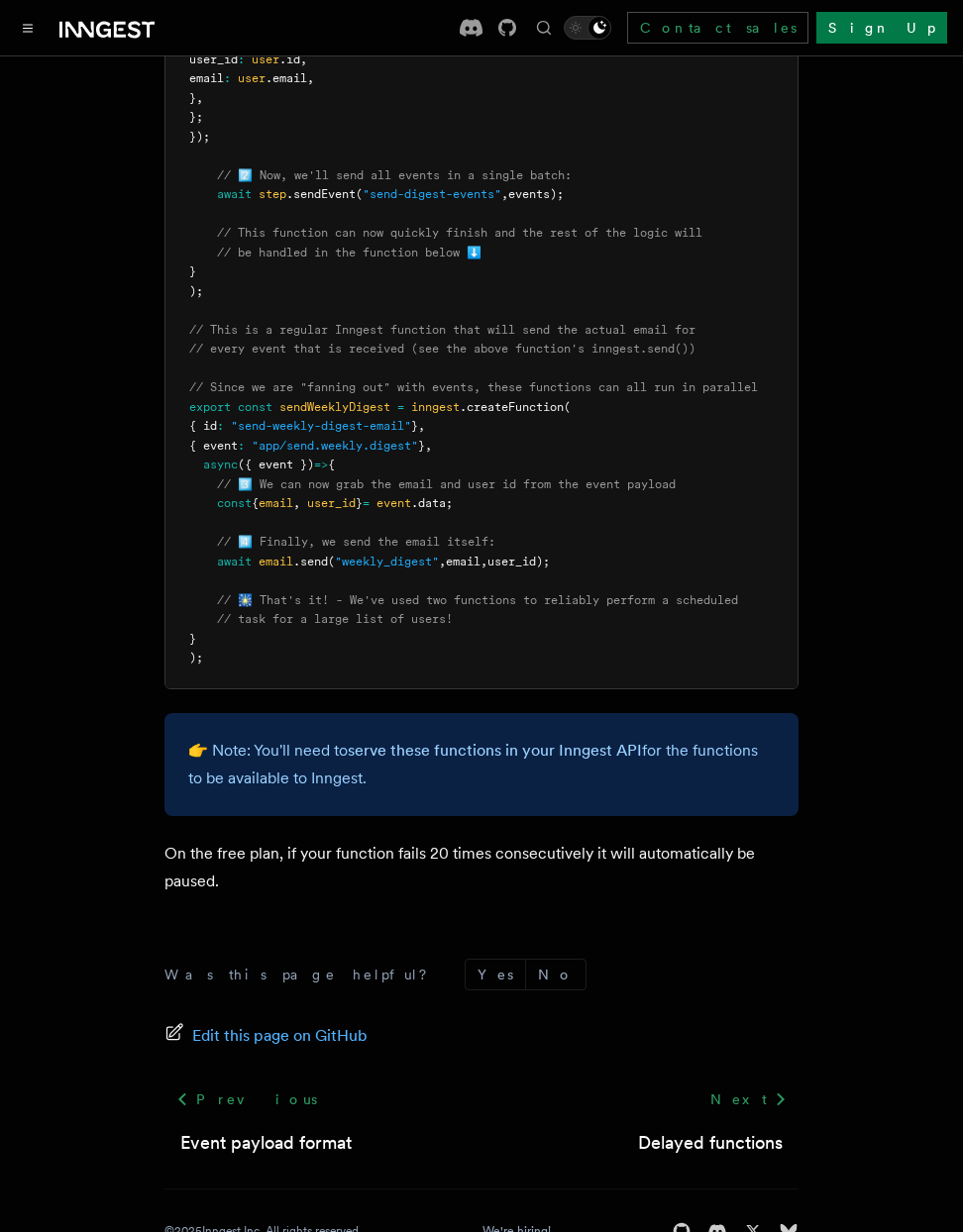 click on "👉 Note: You'll need to  serve these functions in your Inngest API  for the functions to be available to Inngest." at bounding box center (482, 765) 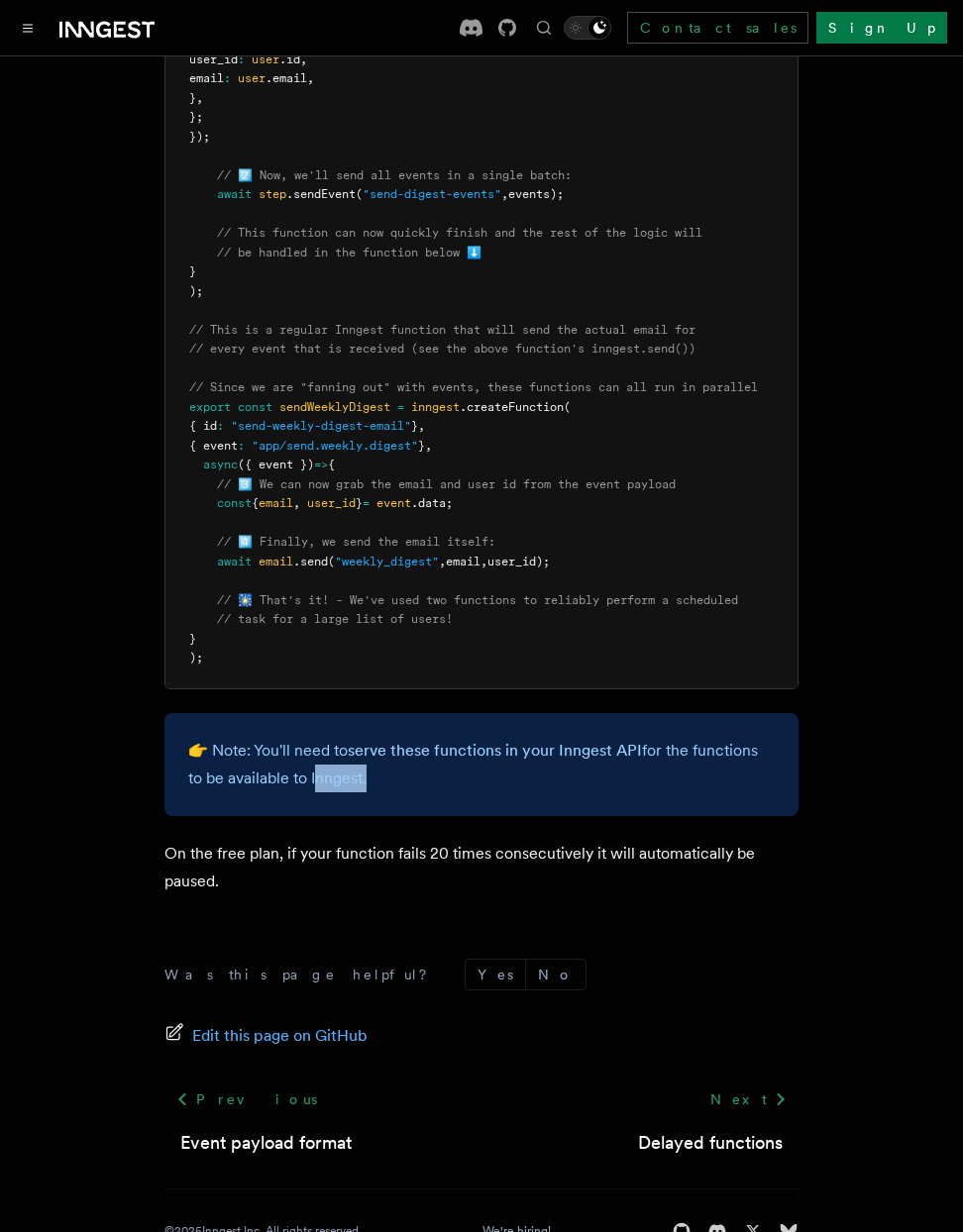 click on "👉 Note: You'll need to  serve these functions in your Inngest API  for the functions to be available to Inngest." at bounding box center (482, 765) 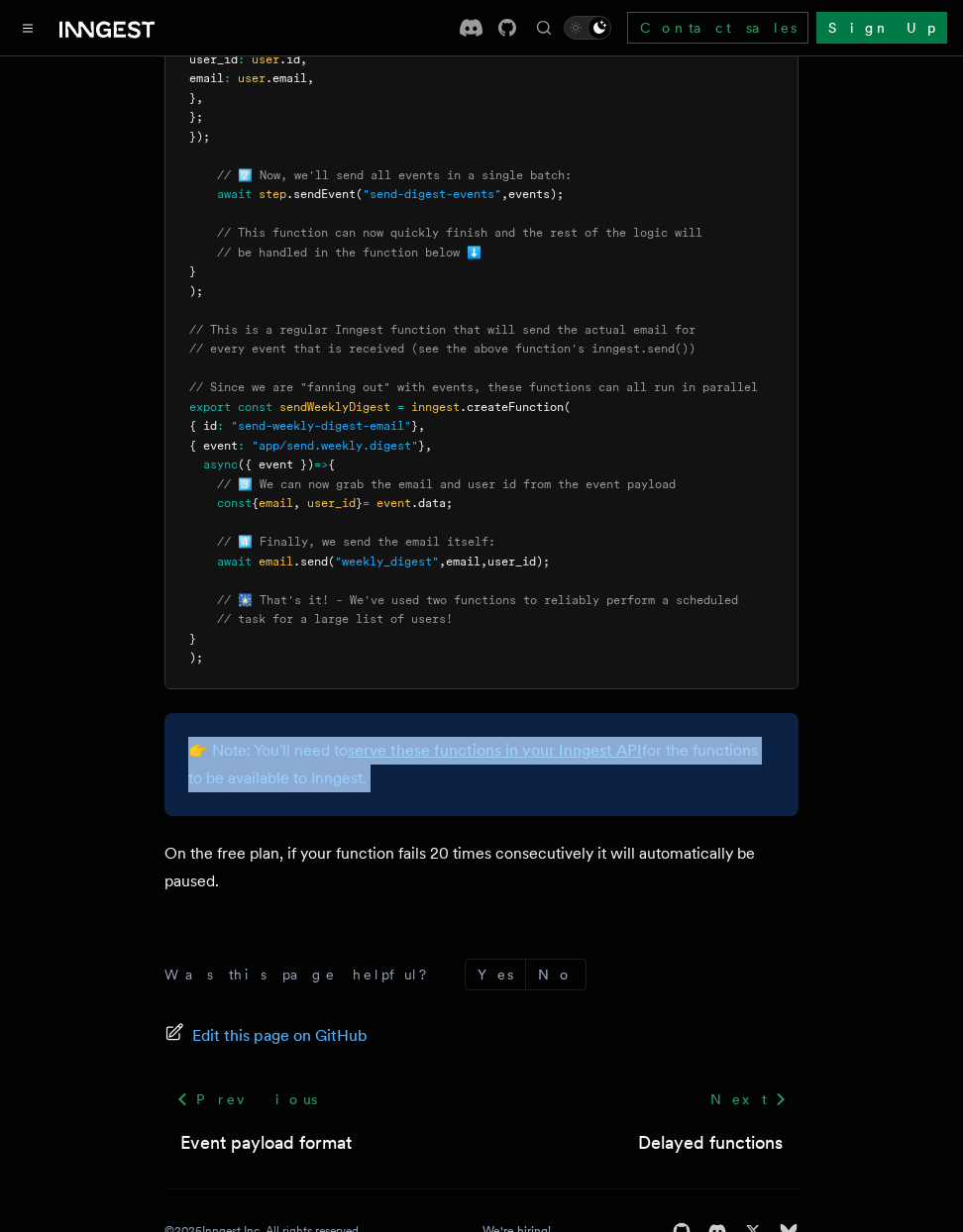 click on "👉 Note: You'll need to  serve these functions in your Inngest API  for the functions to be available to Inngest." at bounding box center (482, 765) 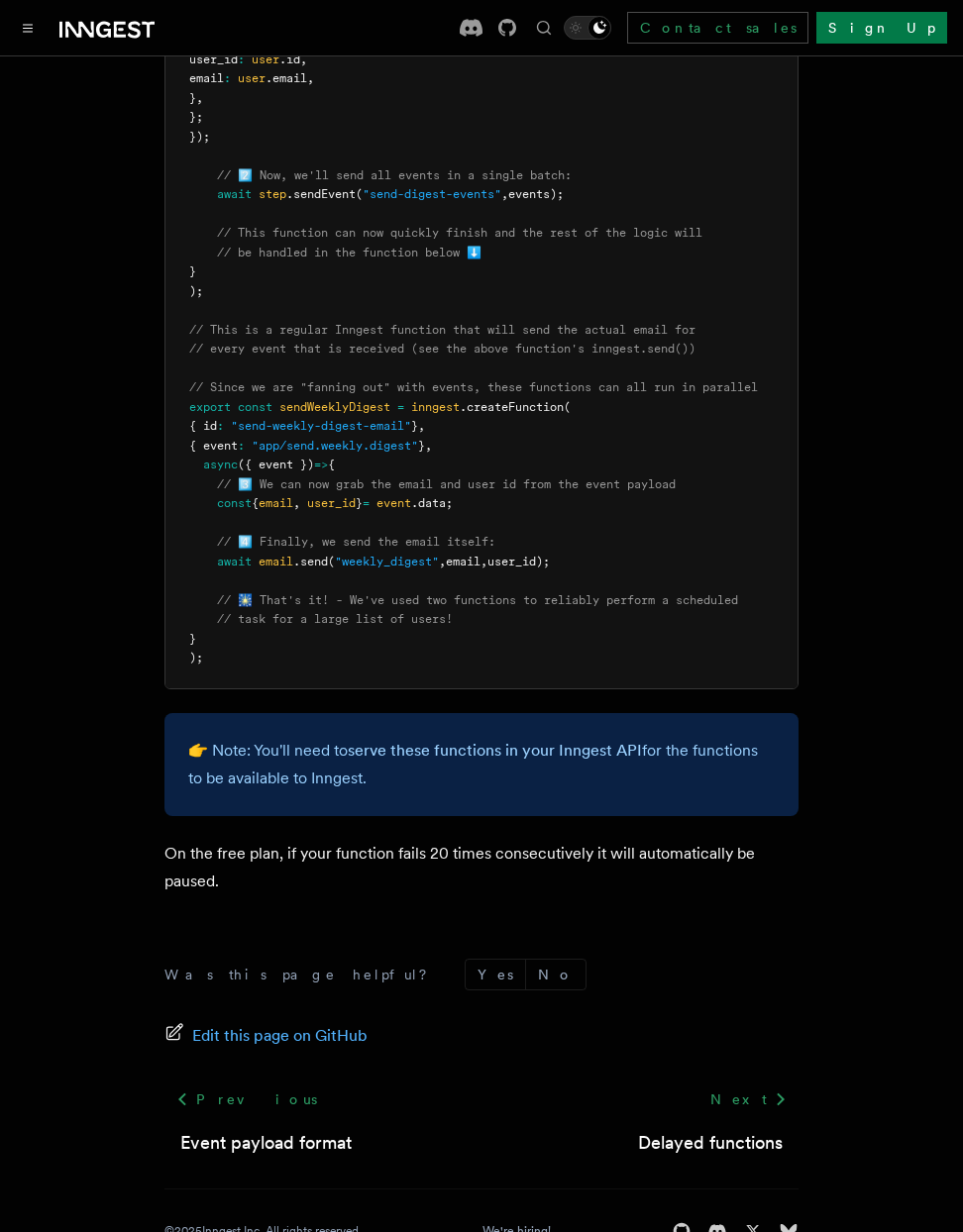 click on "👉 Note: You'll need to  serve these functions in your Inngest API  for the functions to be available to Inngest." at bounding box center [482, 765] 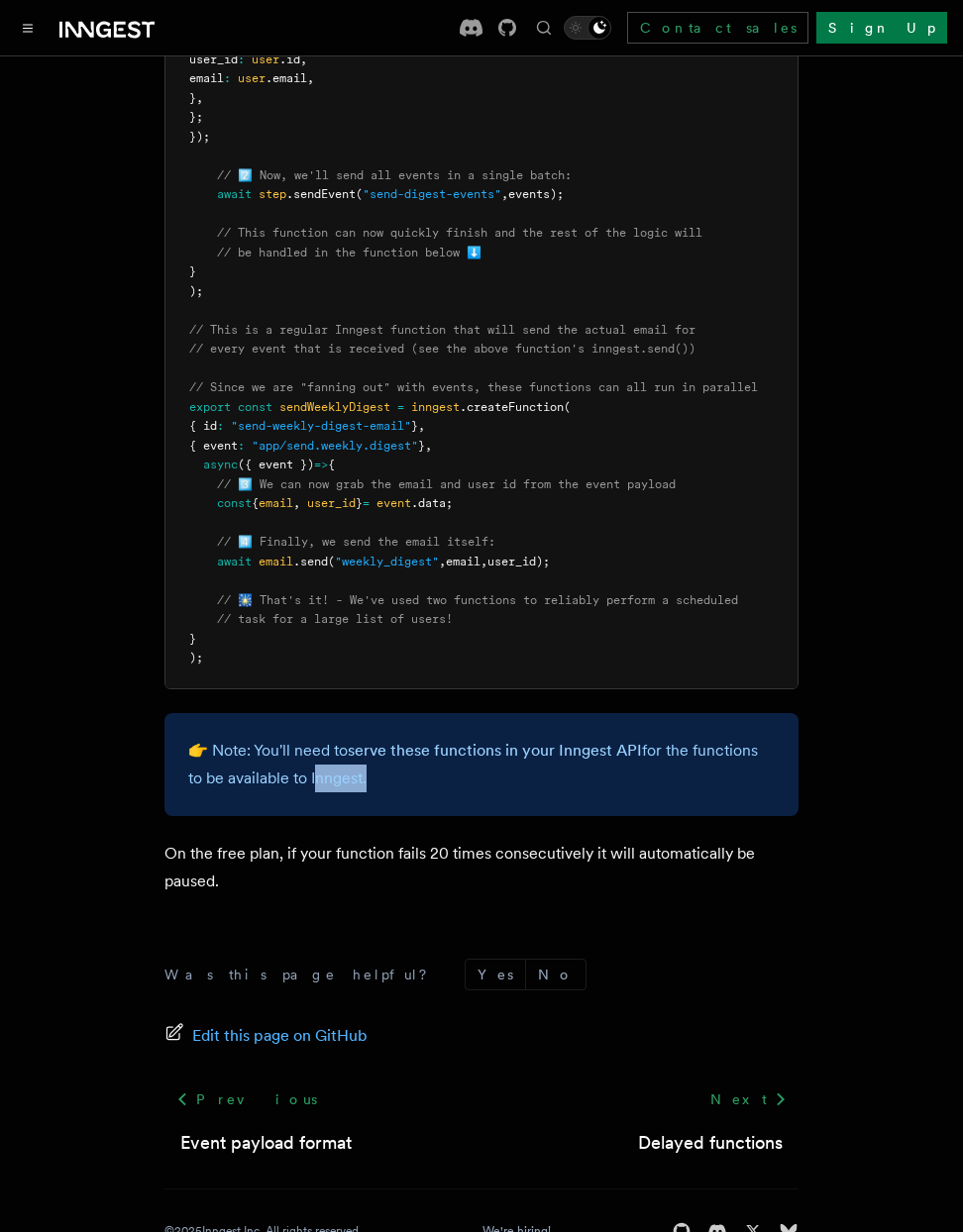 click on "👉 Note: You'll need to  serve these functions in your Inngest API  for the functions to be available to Inngest." at bounding box center [482, 765] 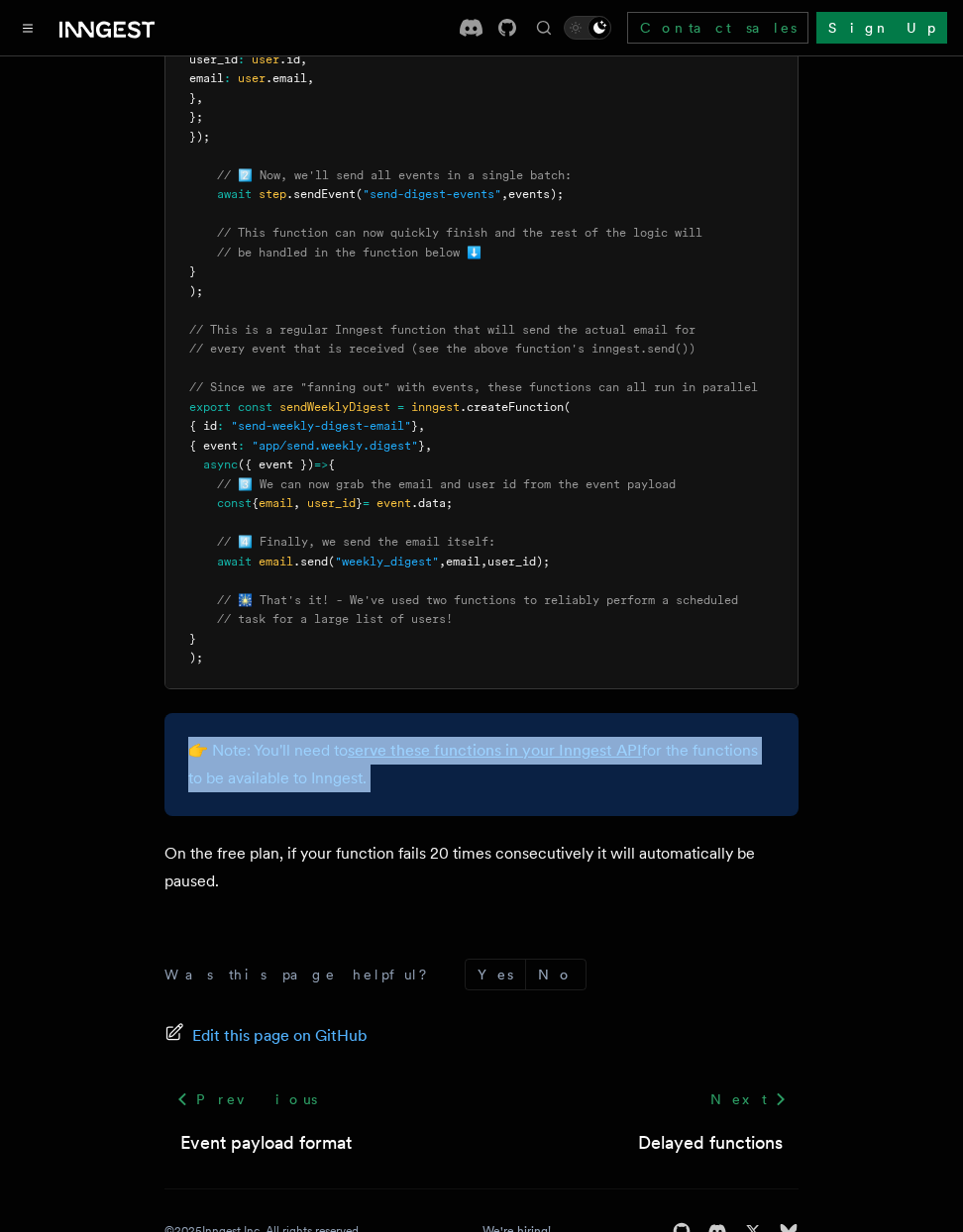 click on "👉 Note: You'll need to  serve these functions in your Inngest API  for the functions to be available to Inngest." at bounding box center (482, 765) 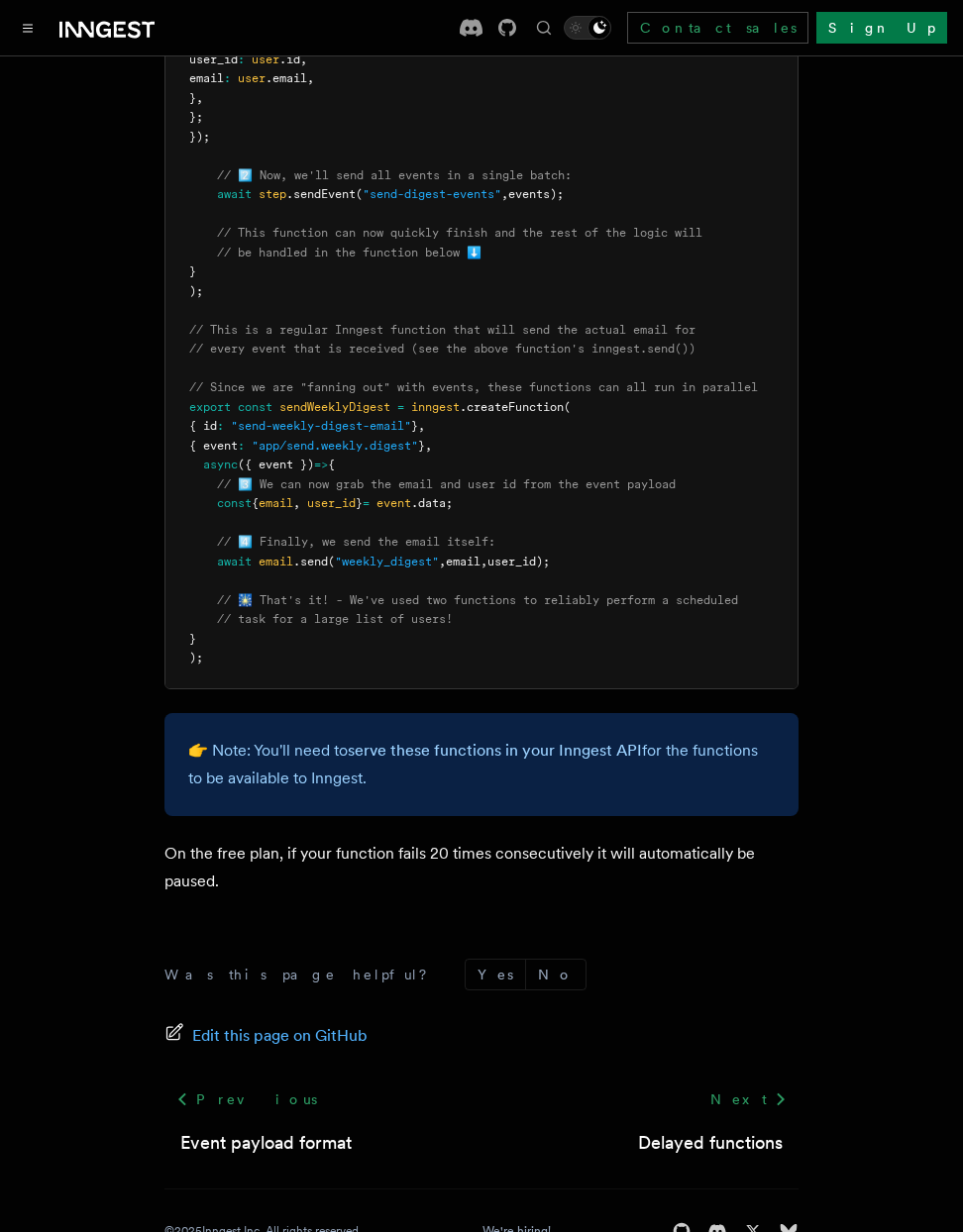 click on "👉 Note: You'll need to  serve these functions in your Inngest API  for the functions to be available to Inngest." at bounding box center (482, 765) 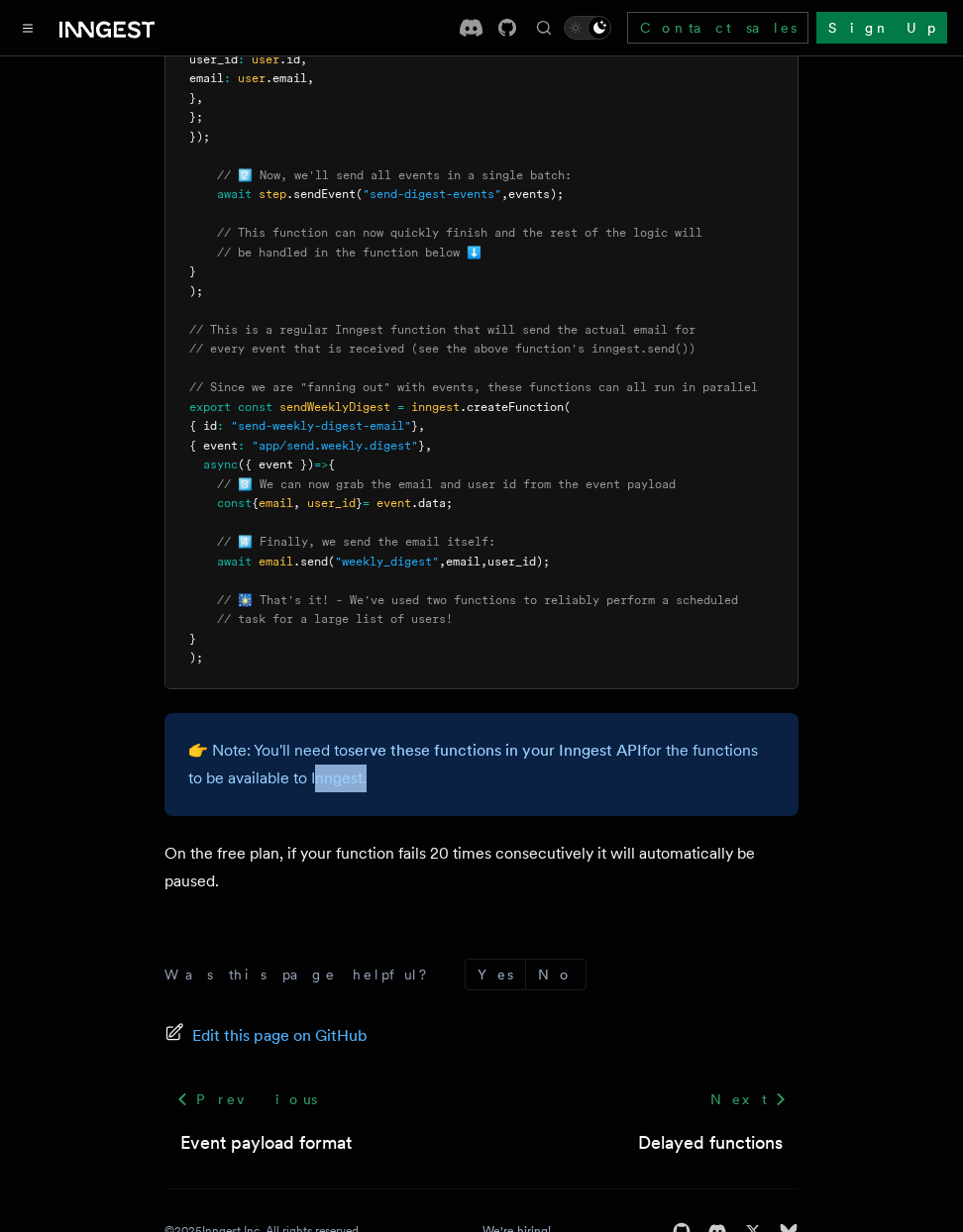 click on "👉 Note: You'll need to  serve these functions in your Inngest API  for the functions to be available to Inngest." at bounding box center (482, 765) 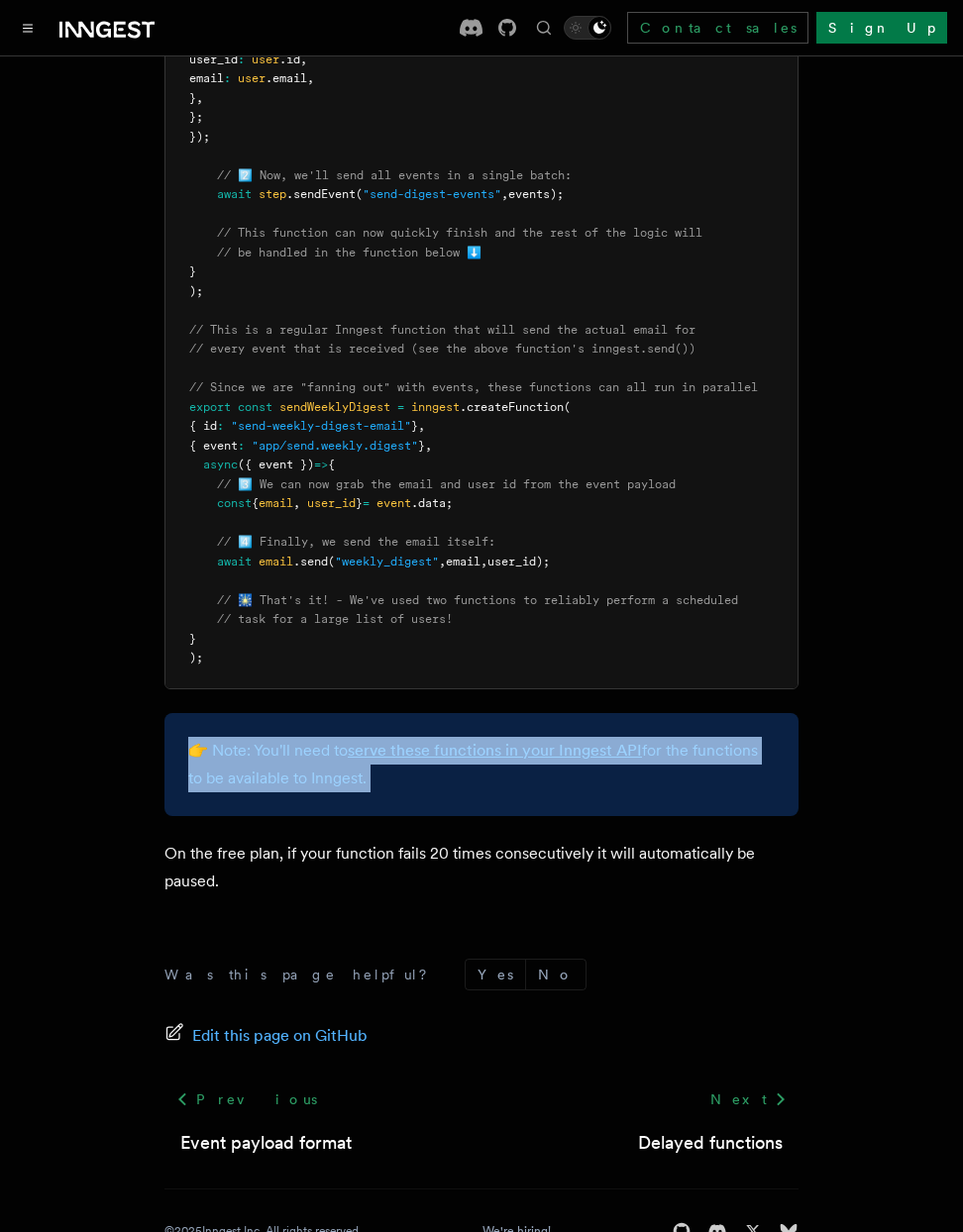 click on "👉 Note: You'll need to  serve these functions in your Inngest API  for the functions to be available to Inngest." at bounding box center (482, 765) 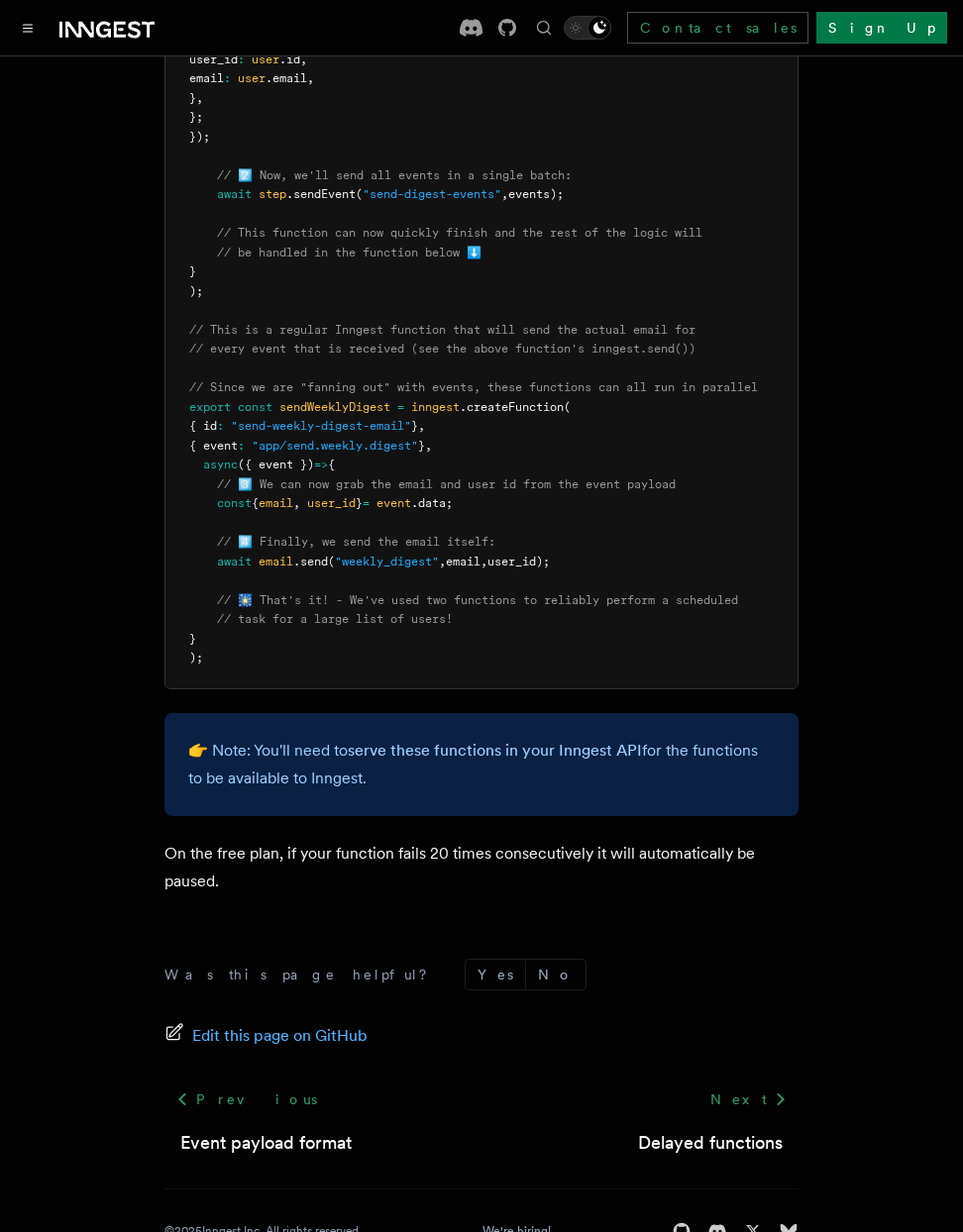 drag, startPoint x: 283, startPoint y: 742, endPoint x: 290, endPoint y: 805, distance: 63.387696 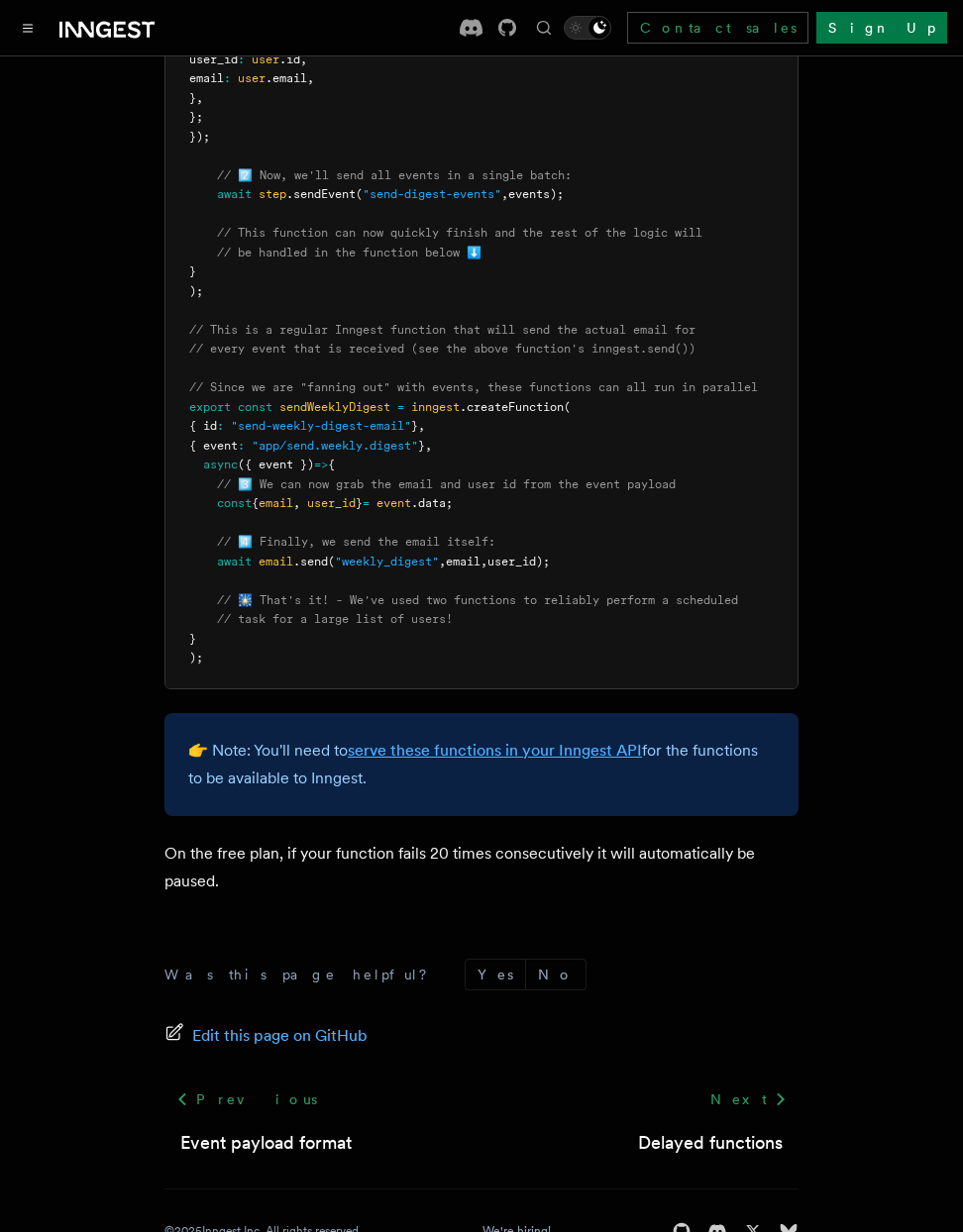 click on "serve these functions in your Inngest API" at bounding box center [494, 750] 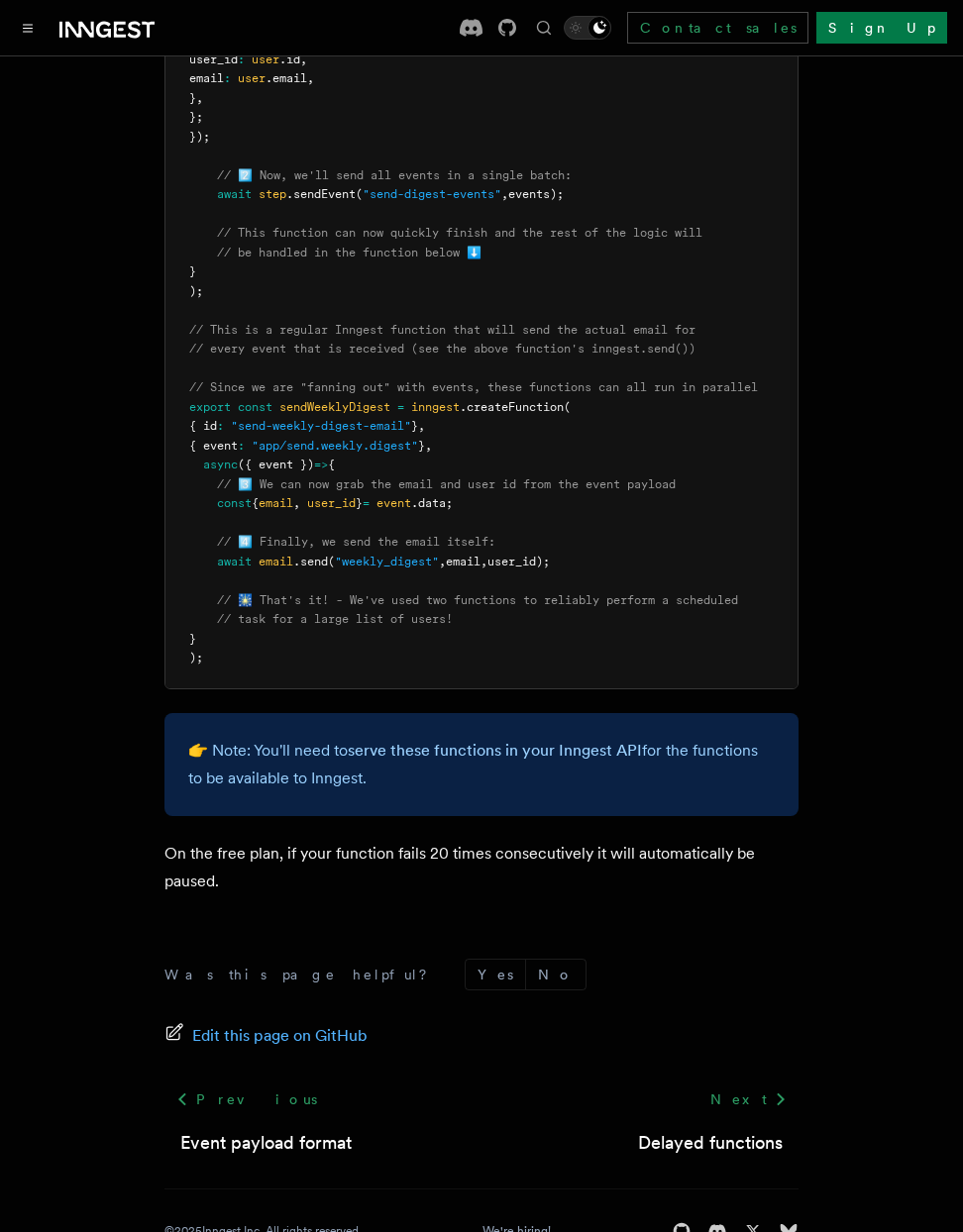 click on "👉 Note: You'll need to  serve these functions in your Inngest API  for the functions to be available to Inngest." at bounding box center [482, 765] 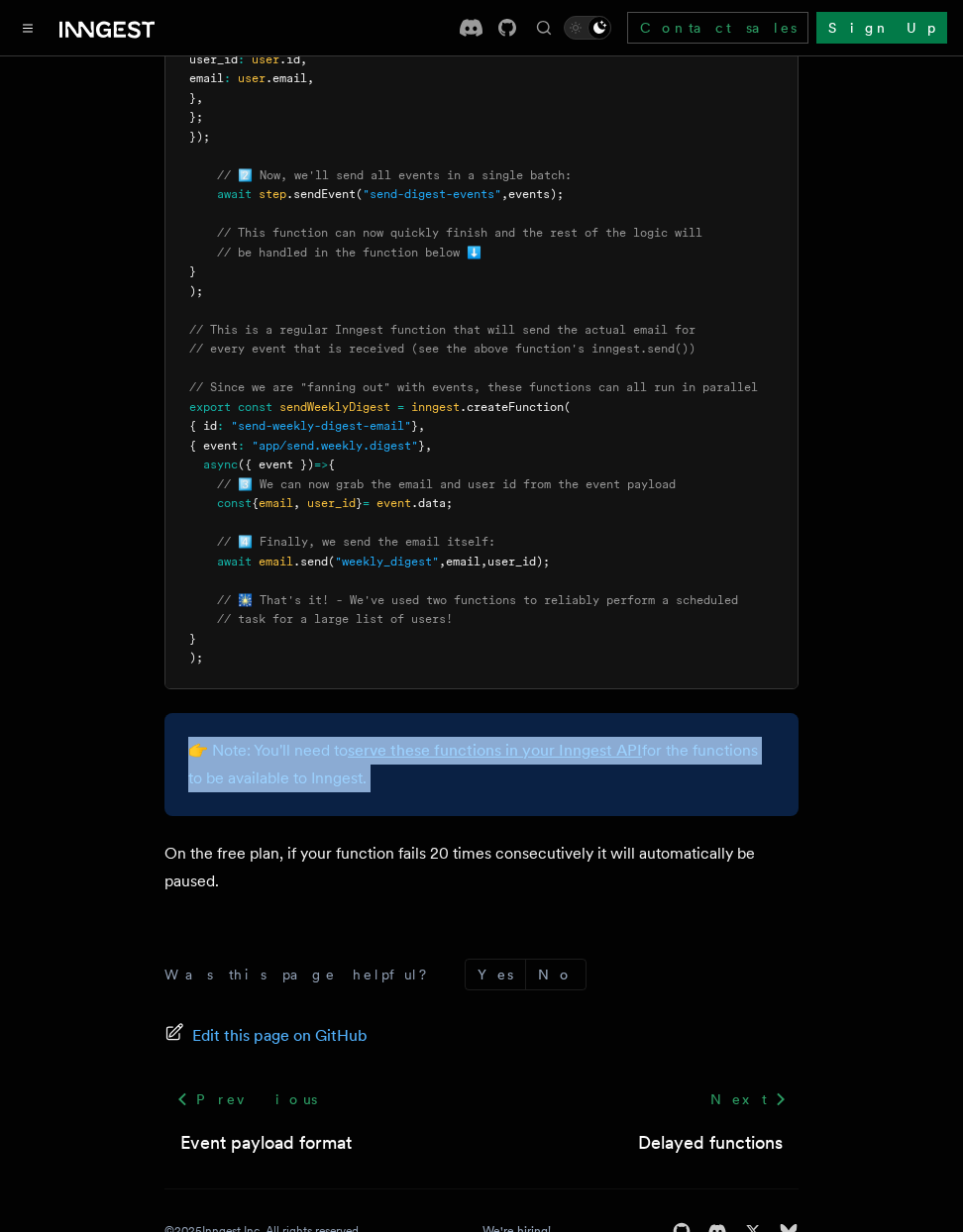 click on "👉 Note: You'll need to  serve these functions in your Inngest API  for the functions to be available to Inngest." at bounding box center [482, 765] 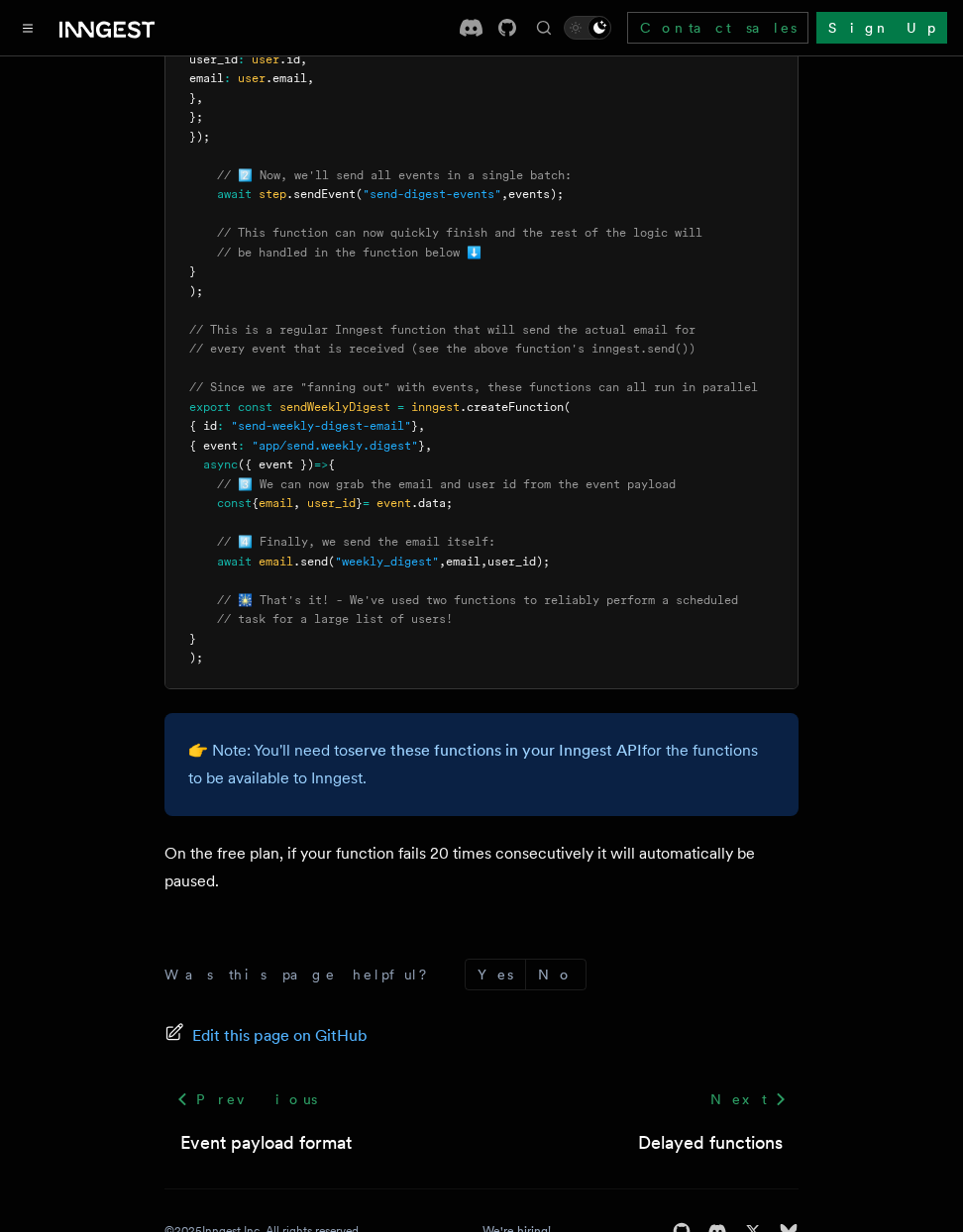 click on "👉 Note: You'll need to  serve these functions in your Inngest API  for the functions to be available to Inngest." at bounding box center [482, 765] 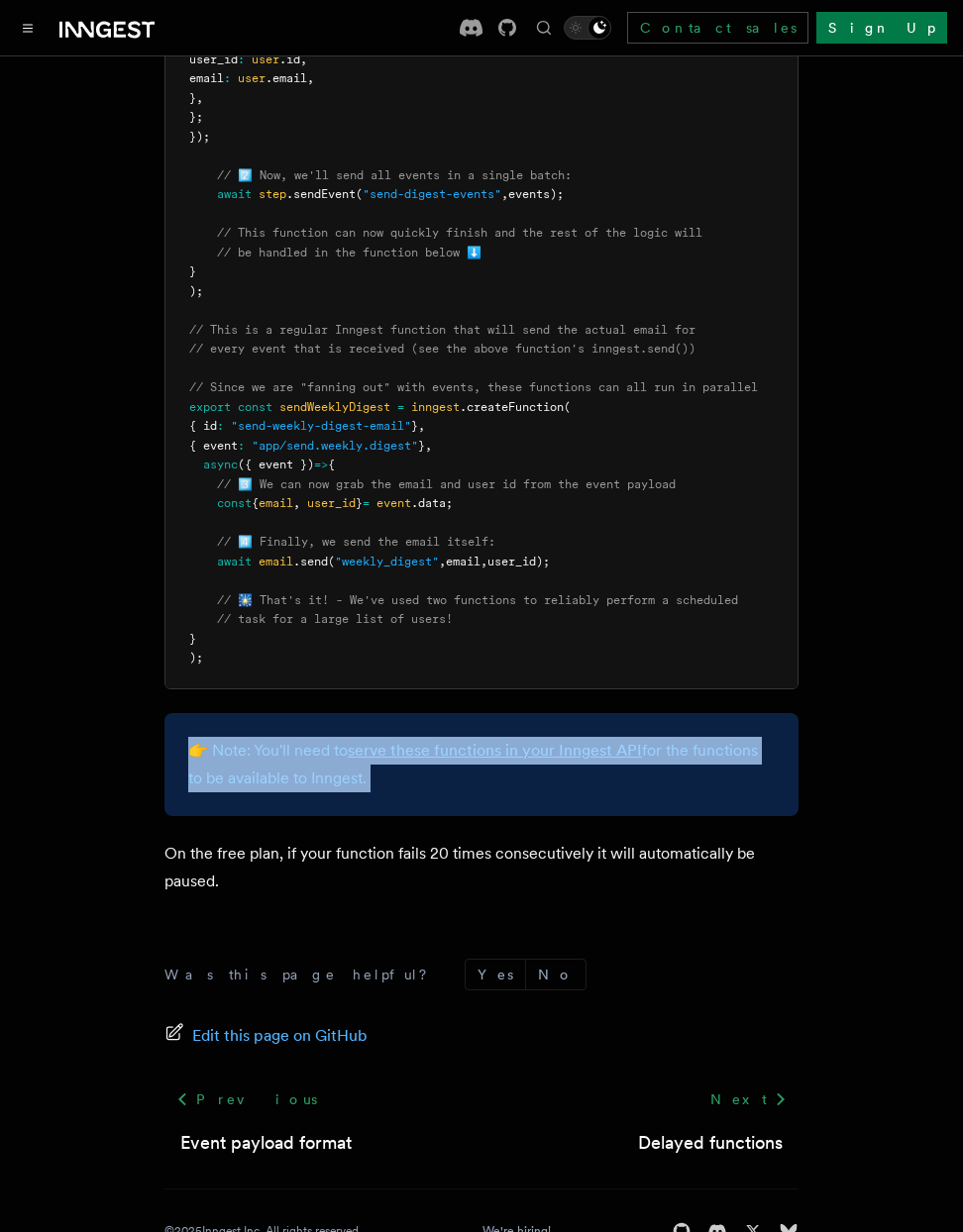 click on "👉 Note: You'll need to  serve these functions in your Inngest API  for the functions to be available to Inngest." at bounding box center [482, 765] 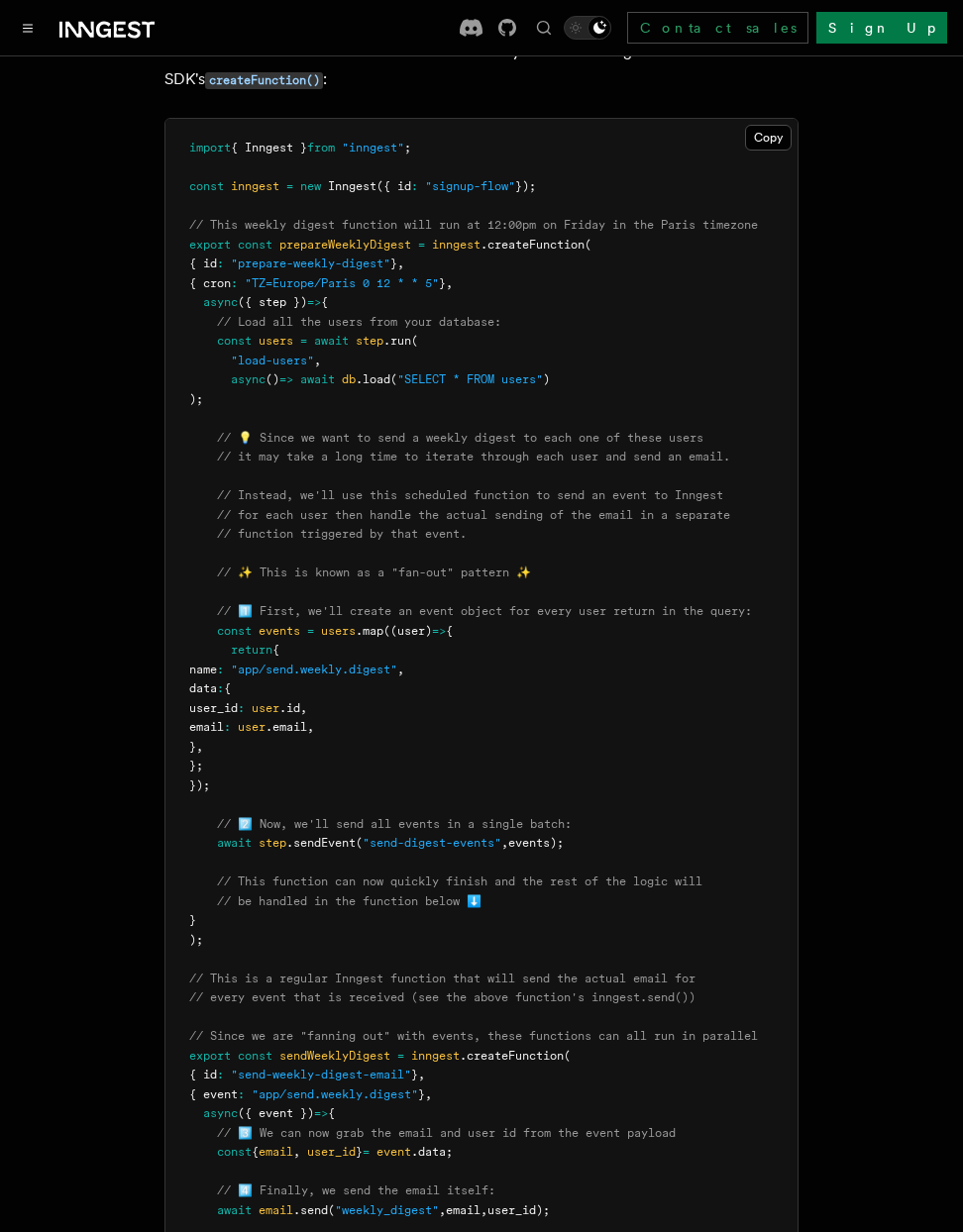 scroll, scrollTop: 0, scrollLeft: 0, axis: both 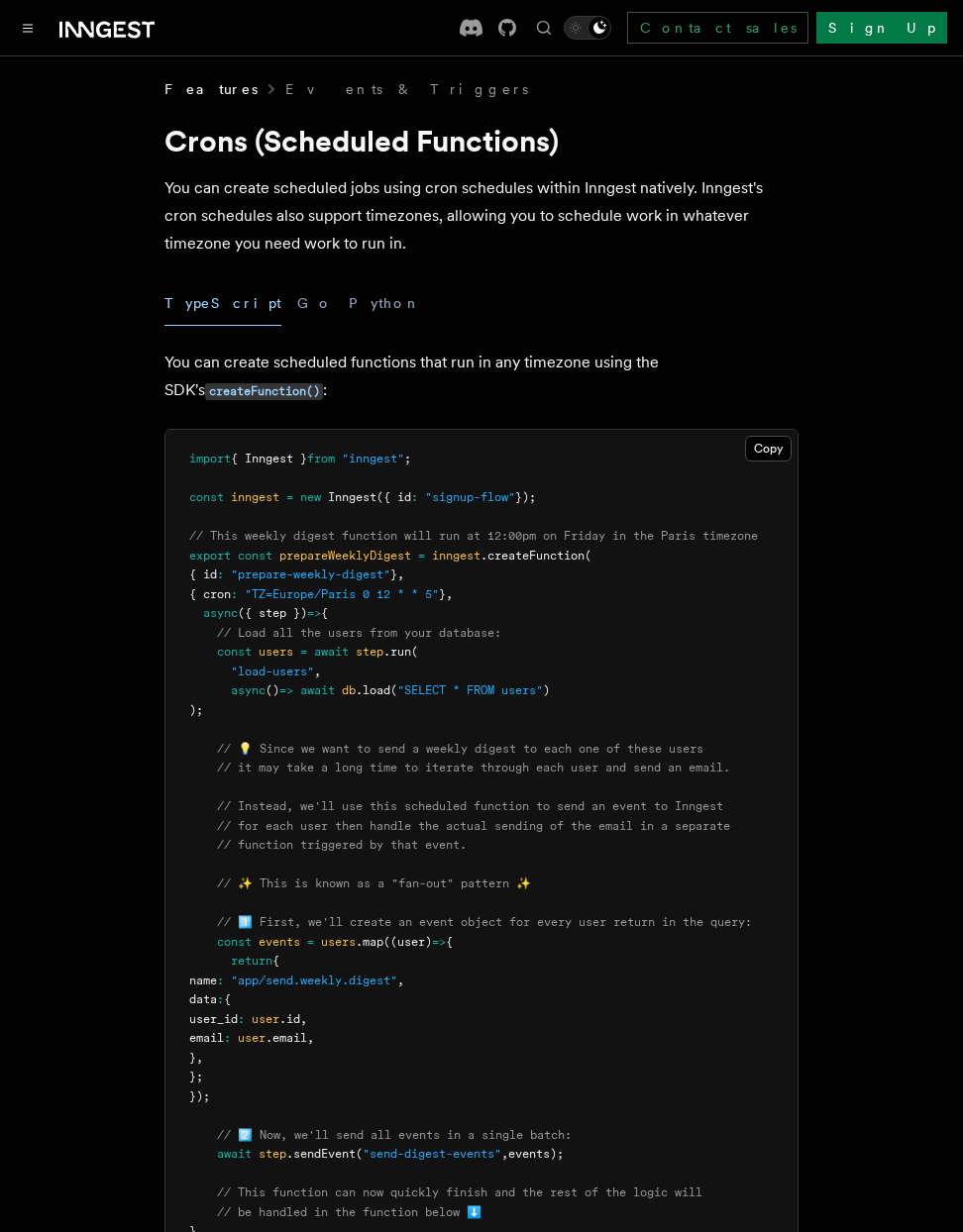 click on "Features Events & Triggers Crons (Scheduled Functions)
You can create scheduled jobs using cron schedules within Inngest natively. Inngest's cron schedules also support timezones, allowing you to schedule work in whatever timezone you need work to run in.
TypeScript Go Python You can create scheduled functions that run in any timezone using the SDK's createFunction() : Copy Copied import { Inngest } from "inngest" ;
const inngest = new Inngest ({ id : "[ALPHANUMERIC]" });
// This weekly digest function will run at 12:00pm on Friday in the Paris timezone
export const prepareWeeklyDigest = inngest.createFunction (
{ id : "prepare-weekly-digest" } ,
{ cron : "TZ=Europe/Paris 0 12 * * 5" } ,
async ({ step }) => {
// Load all the users from your database:
const users = await step.run (
"load-users" ,
async () => await db.load ( "SELECT * FROM users" )
);" at bounding box center (482, 1164) 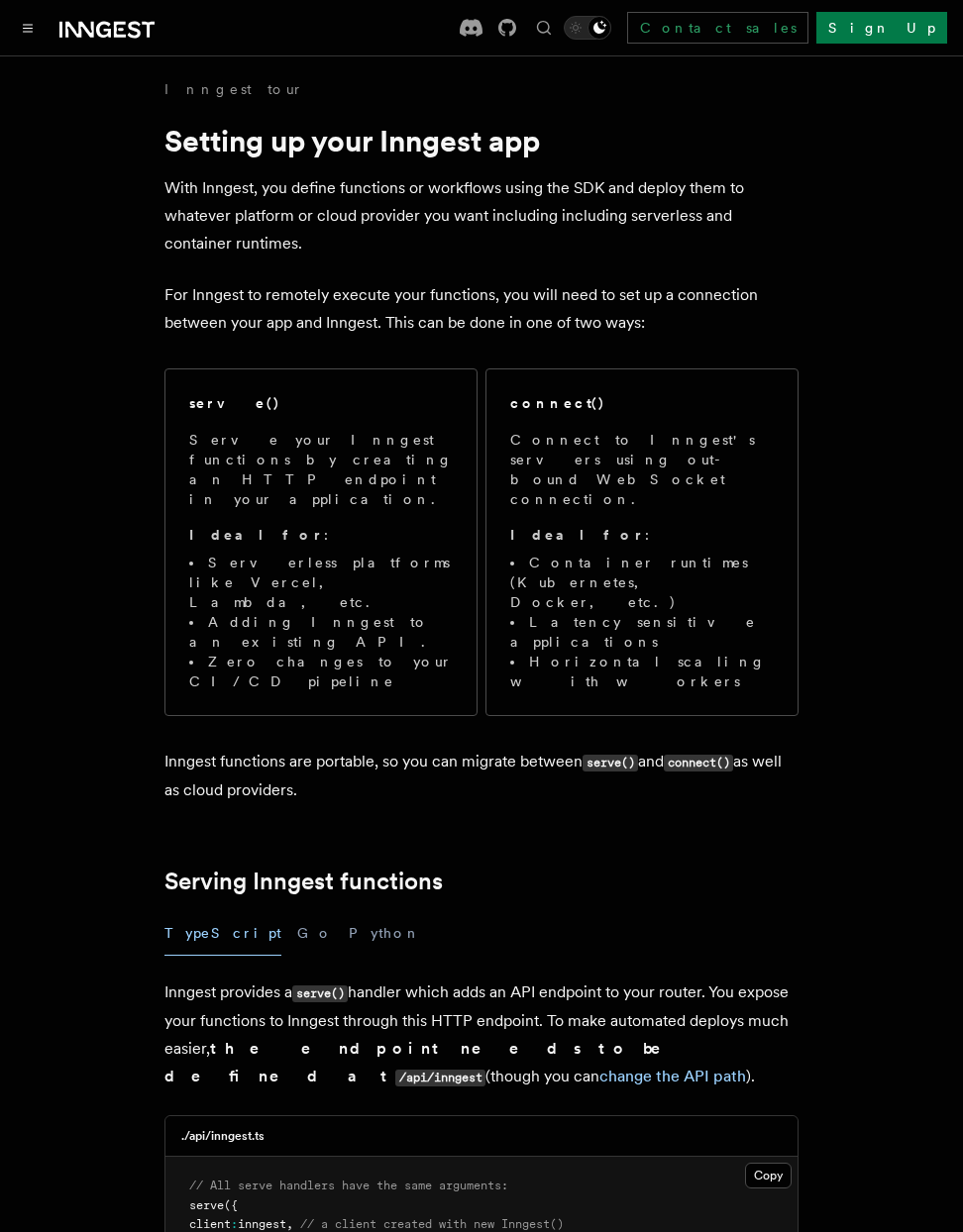 scroll, scrollTop: 0, scrollLeft: 0, axis: both 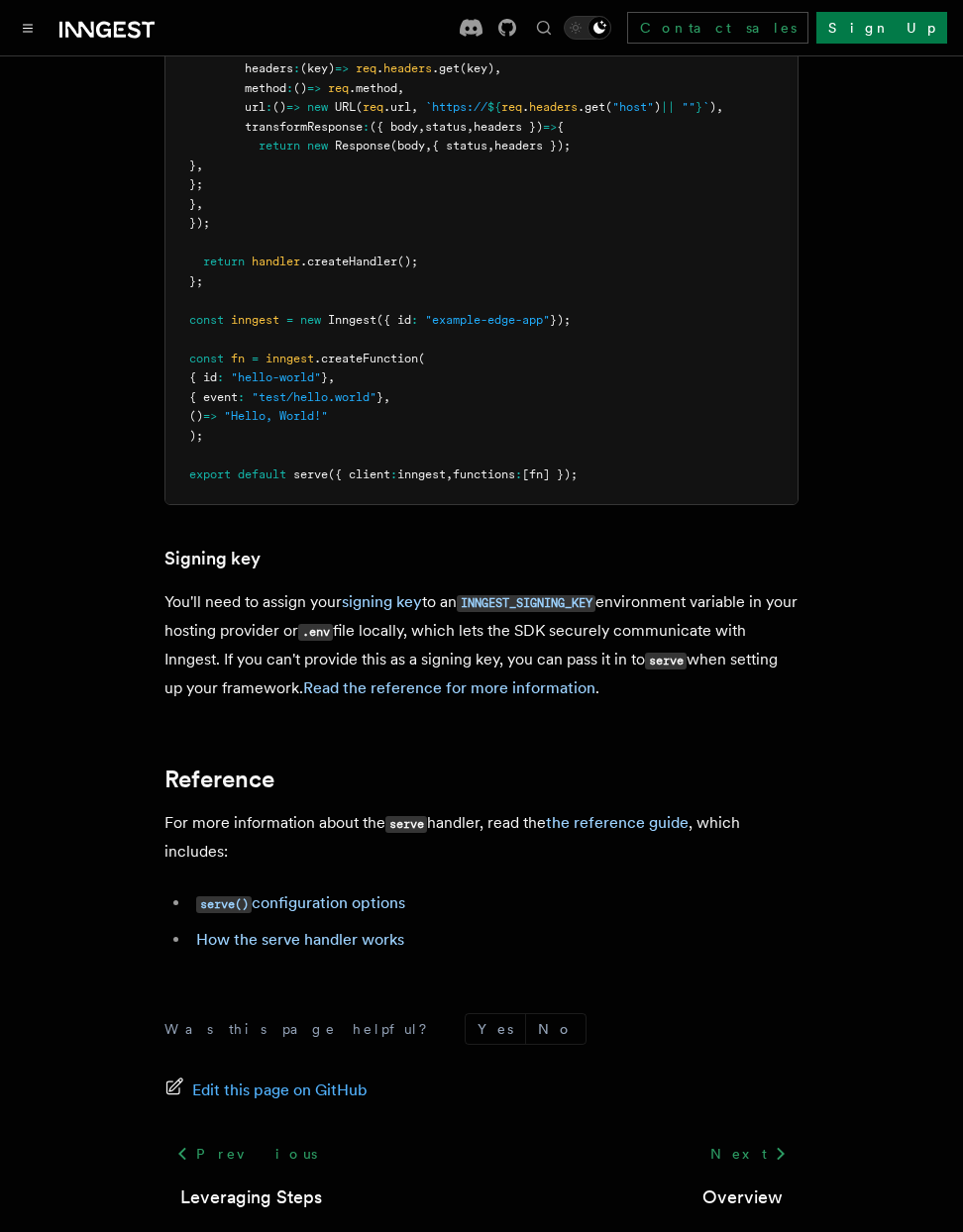 click on "How the serve handler works" at bounding box center [494, 940] 